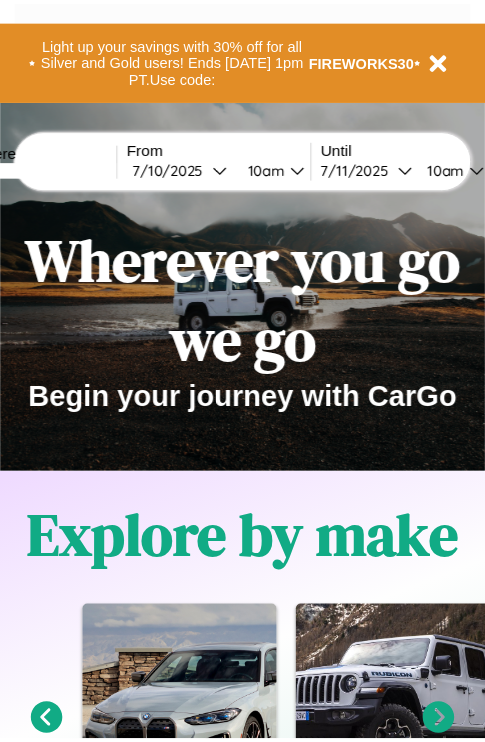 scroll, scrollTop: 0, scrollLeft: 0, axis: both 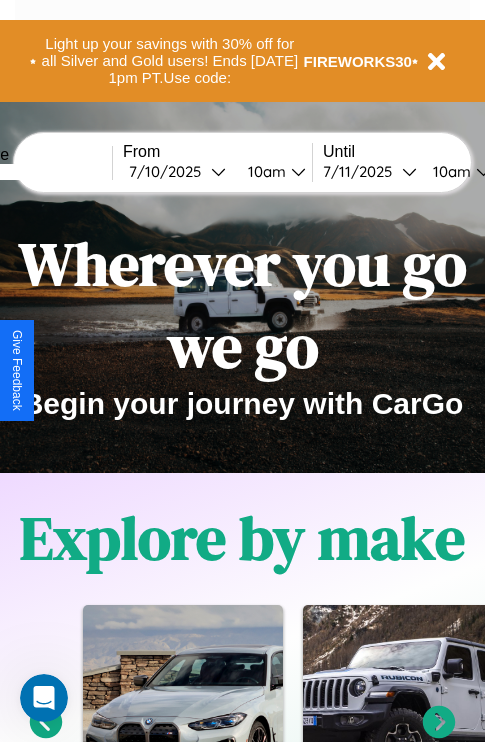 click at bounding box center (37, 172) 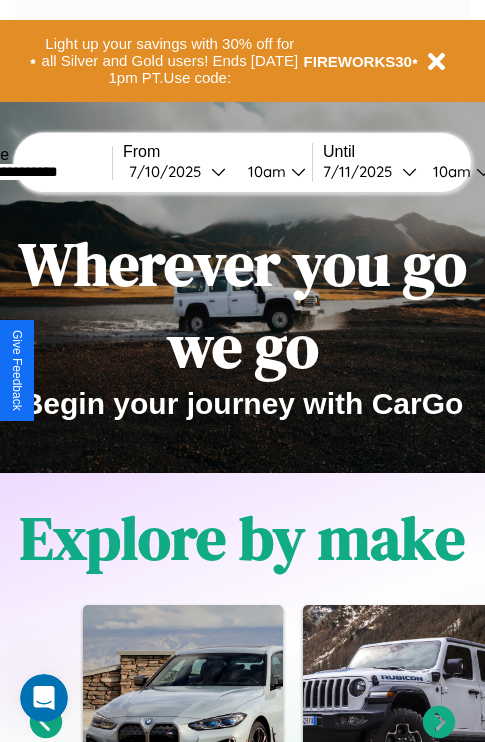 type on "**********" 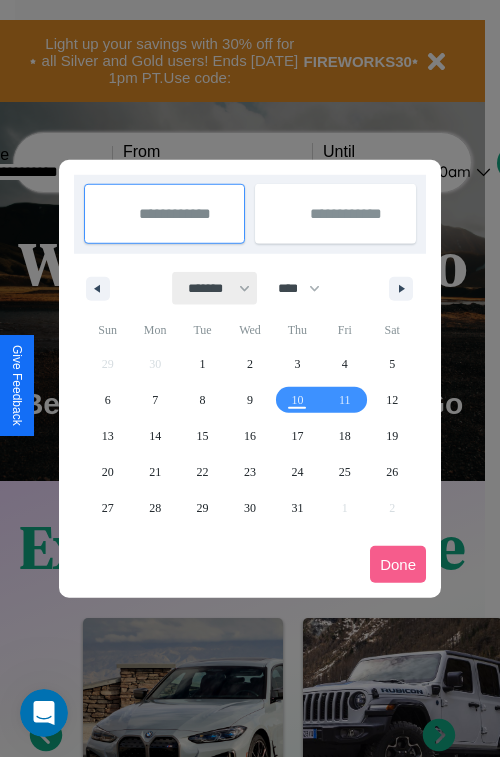 click on "******* ******** ***** ***** *** **** **** ****** ********* ******* ******** ********" at bounding box center [215, 288] 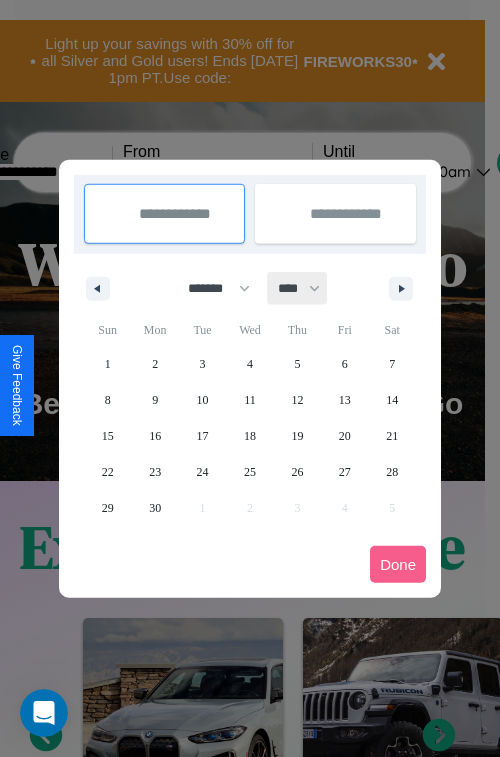 click on "**** **** **** **** **** **** **** **** **** **** **** **** **** **** **** **** **** **** **** **** **** **** **** **** **** **** **** **** **** **** **** **** **** **** **** **** **** **** **** **** **** **** **** **** **** **** **** **** **** **** **** **** **** **** **** **** **** **** **** **** **** **** **** **** **** **** **** **** **** **** **** **** **** **** **** **** **** **** **** **** **** **** **** **** **** **** **** **** **** **** **** **** **** **** **** **** **** **** **** **** **** **** **** **** **** **** **** **** **** **** **** **** **** **** **** **** **** **** **** **** ****" at bounding box center (298, 288) 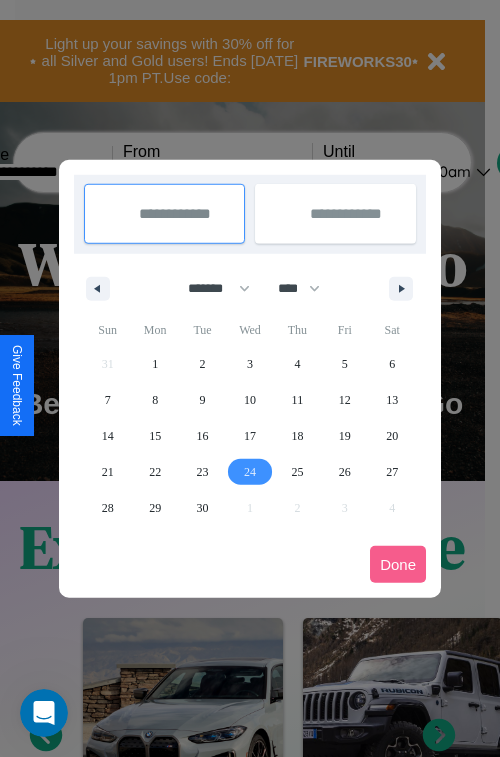 click on "24" at bounding box center (250, 472) 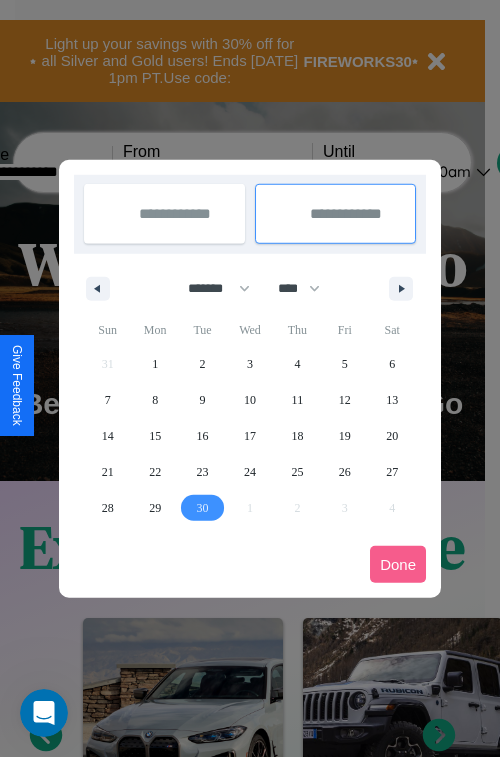 click on "30" at bounding box center [203, 508] 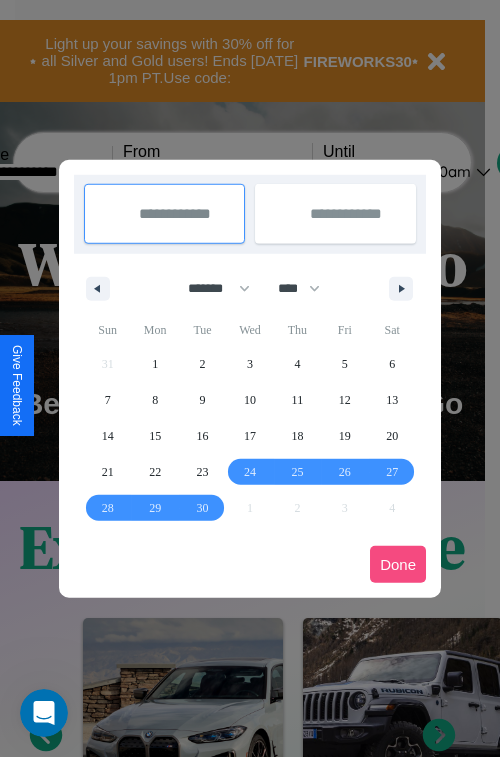 click on "Done" at bounding box center [398, 564] 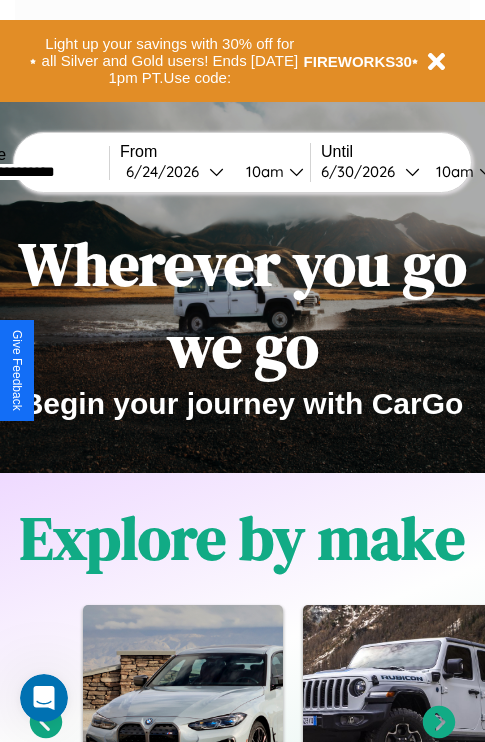scroll, scrollTop: 0, scrollLeft: 77, axis: horizontal 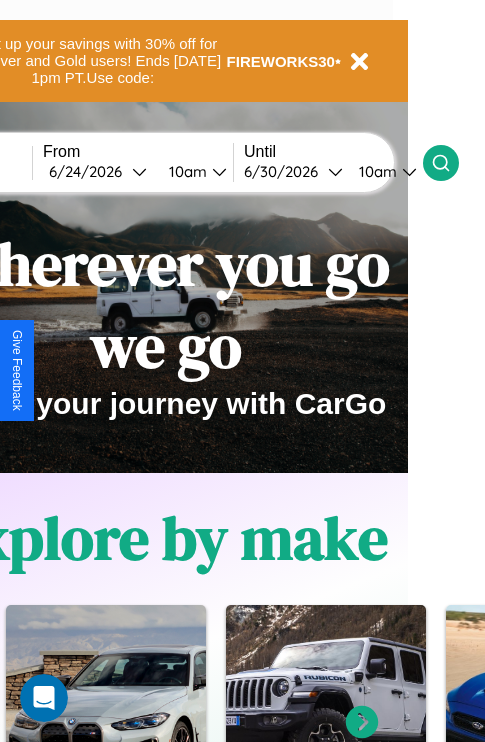 click 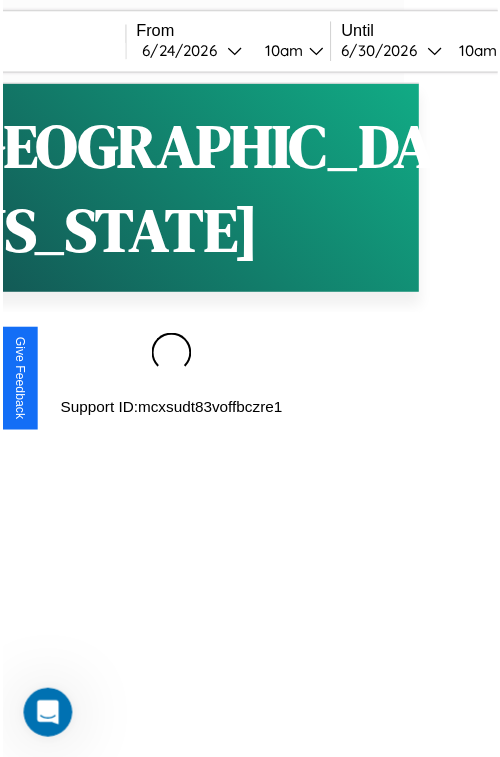 scroll, scrollTop: 0, scrollLeft: 0, axis: both 